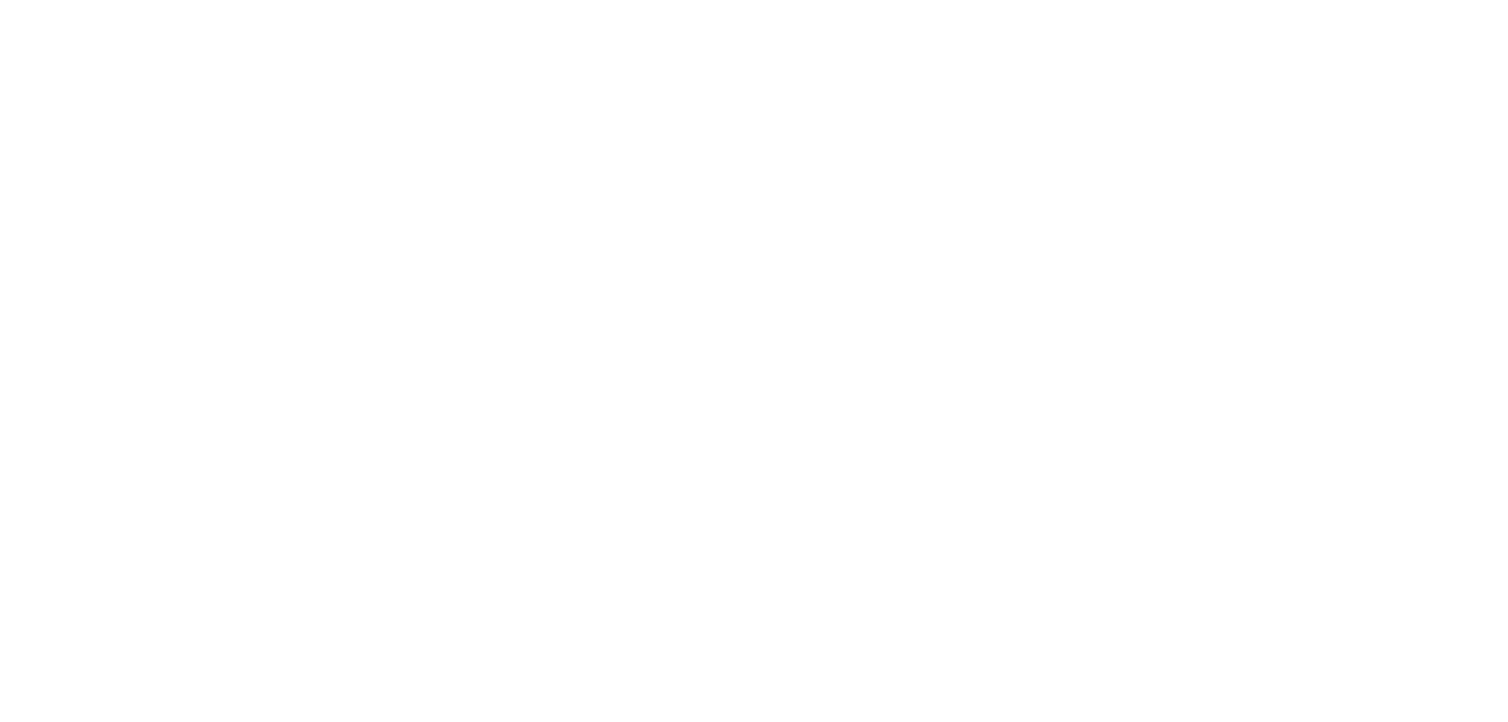 scroll, scrollTop: 0, scrollLeft: 0, axis: both 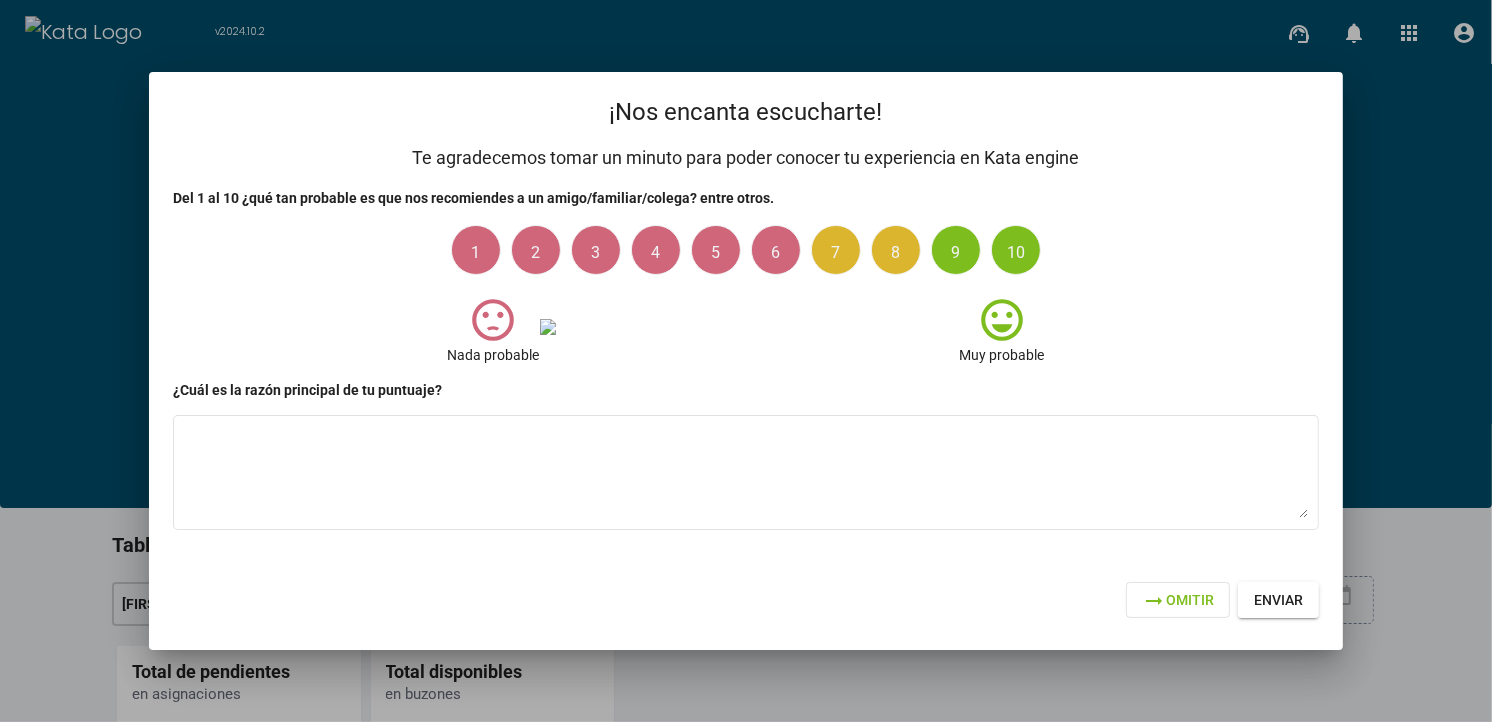 click at bounding box center [746, 361] 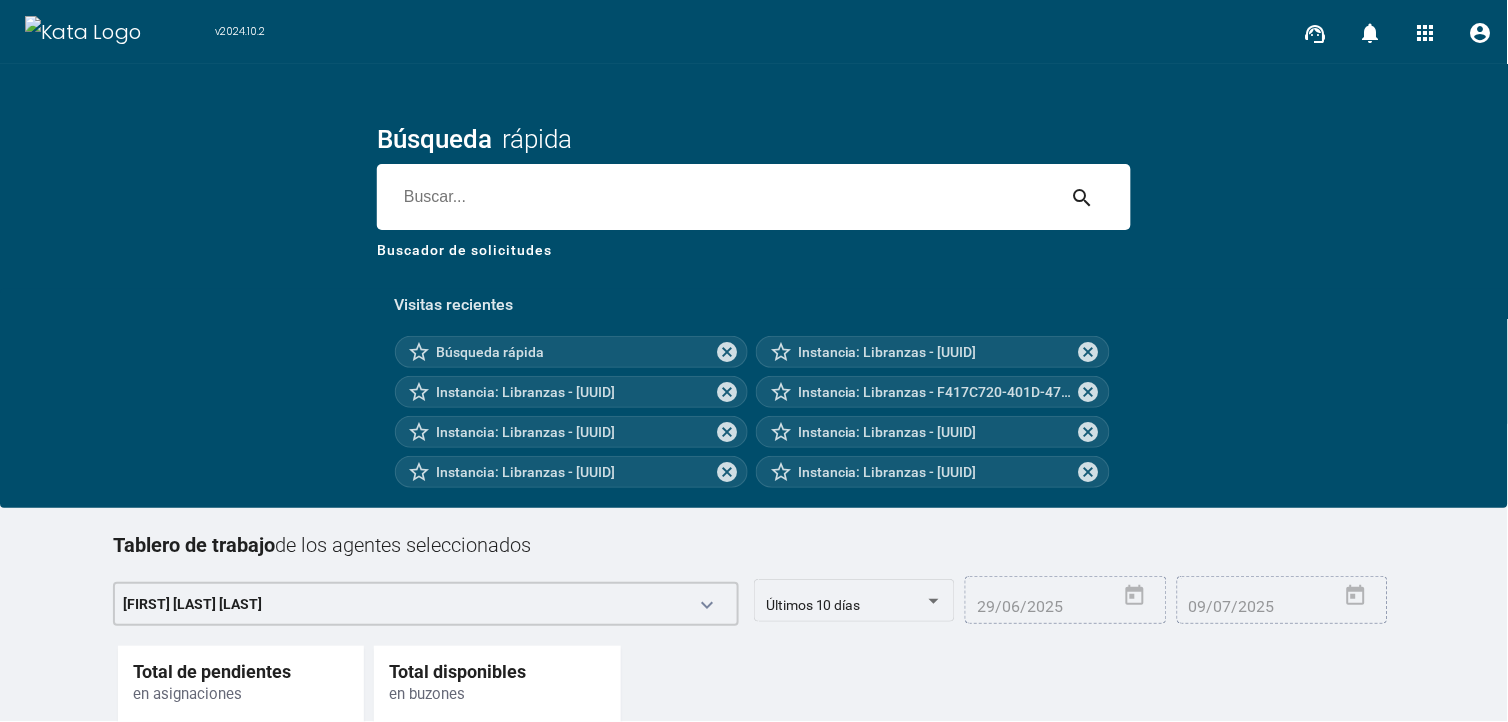 click at bounding box center [716, 197] 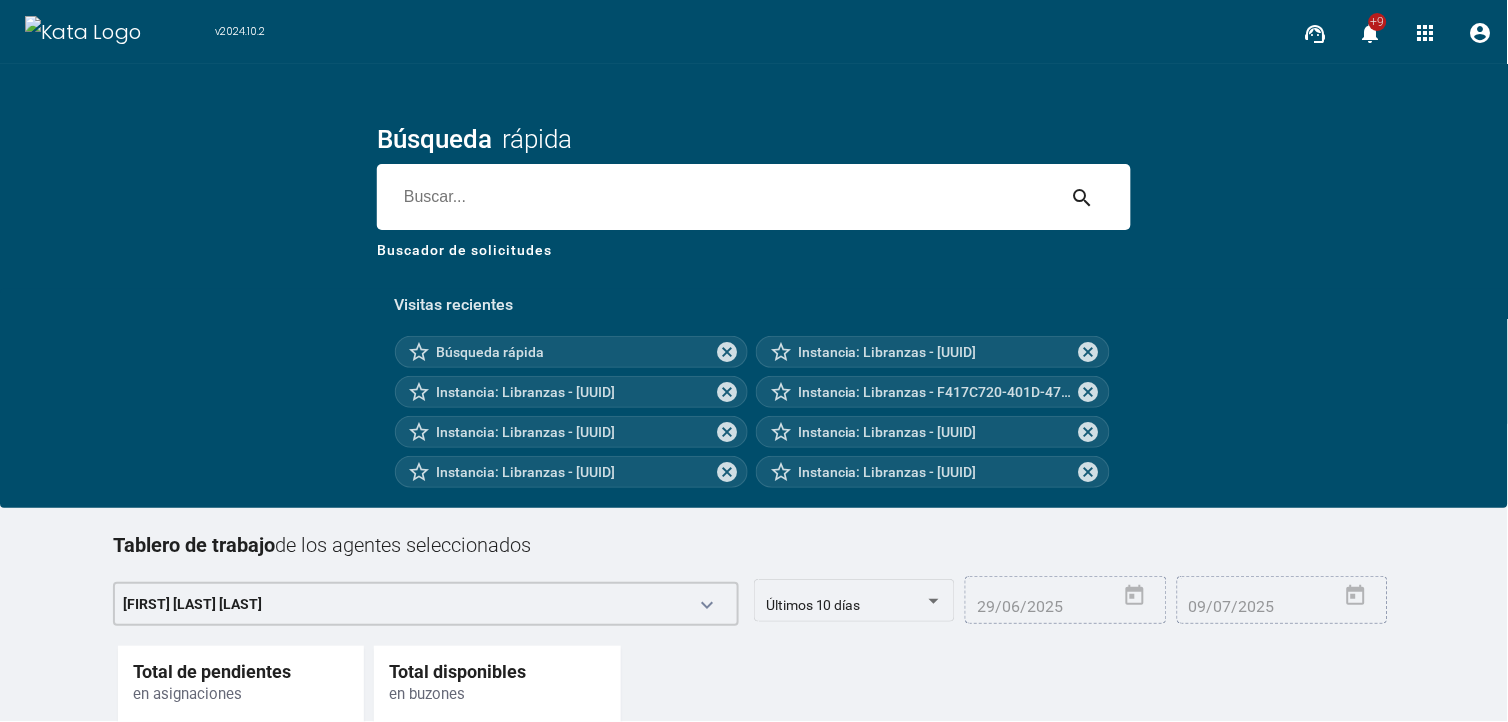 paste on "6185804" 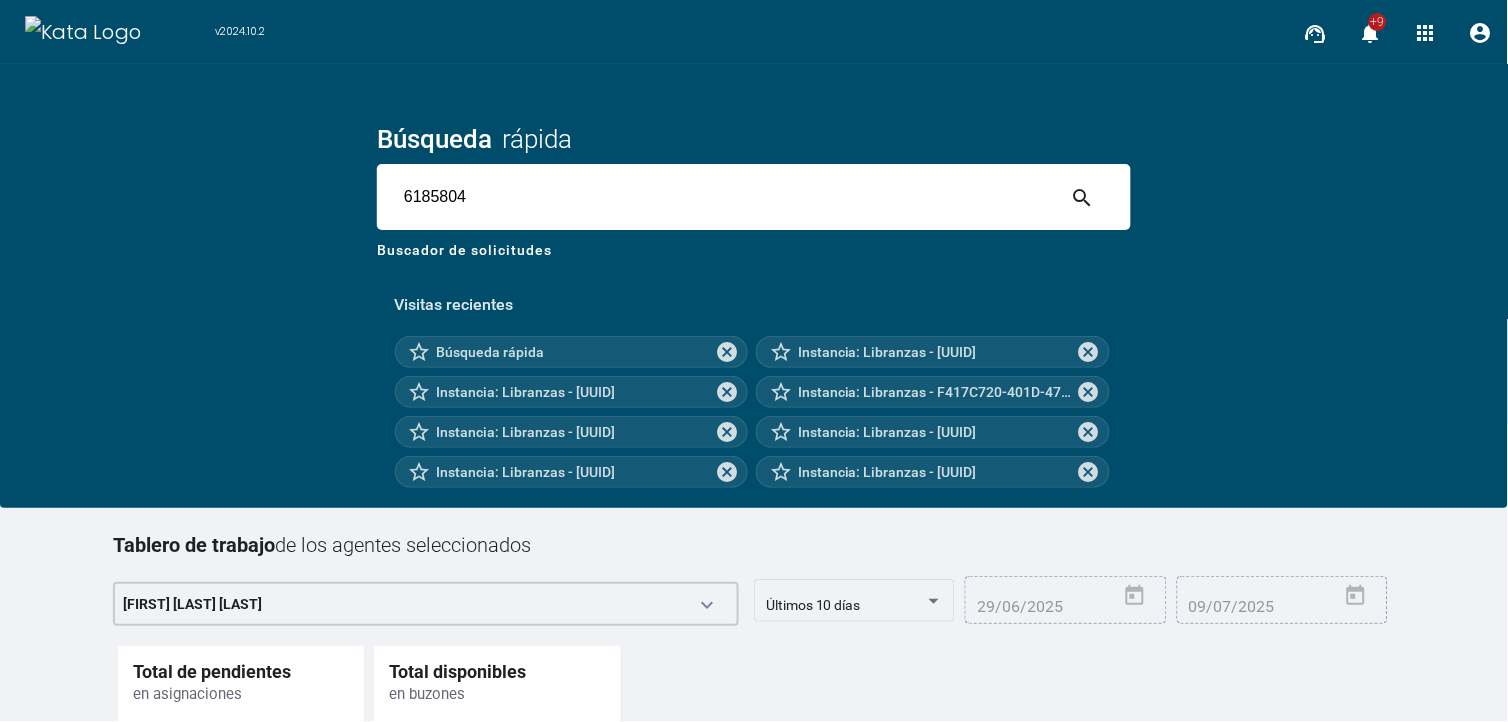 type on "6185804" 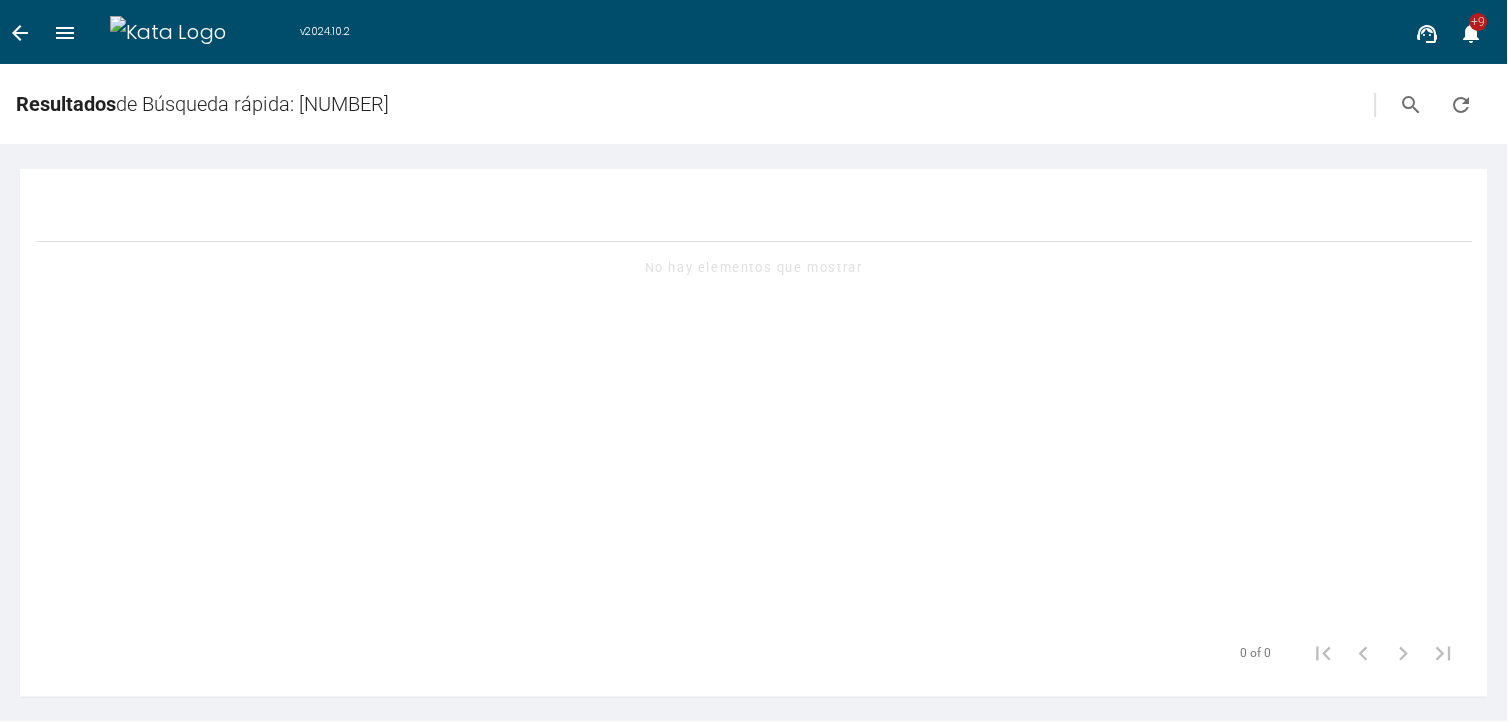 click on "arrow_back" at bounding box center [20, 33] 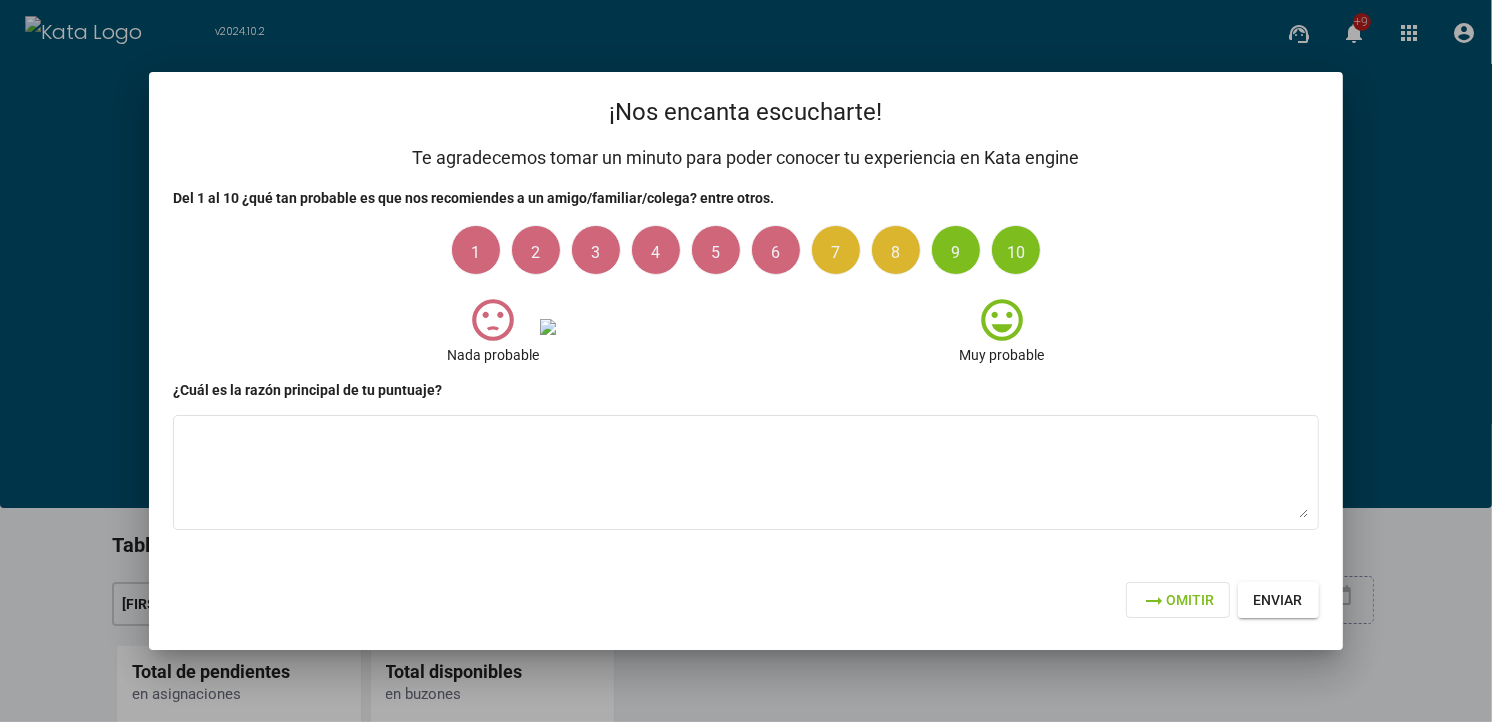 click at bounding box center (746, 361) 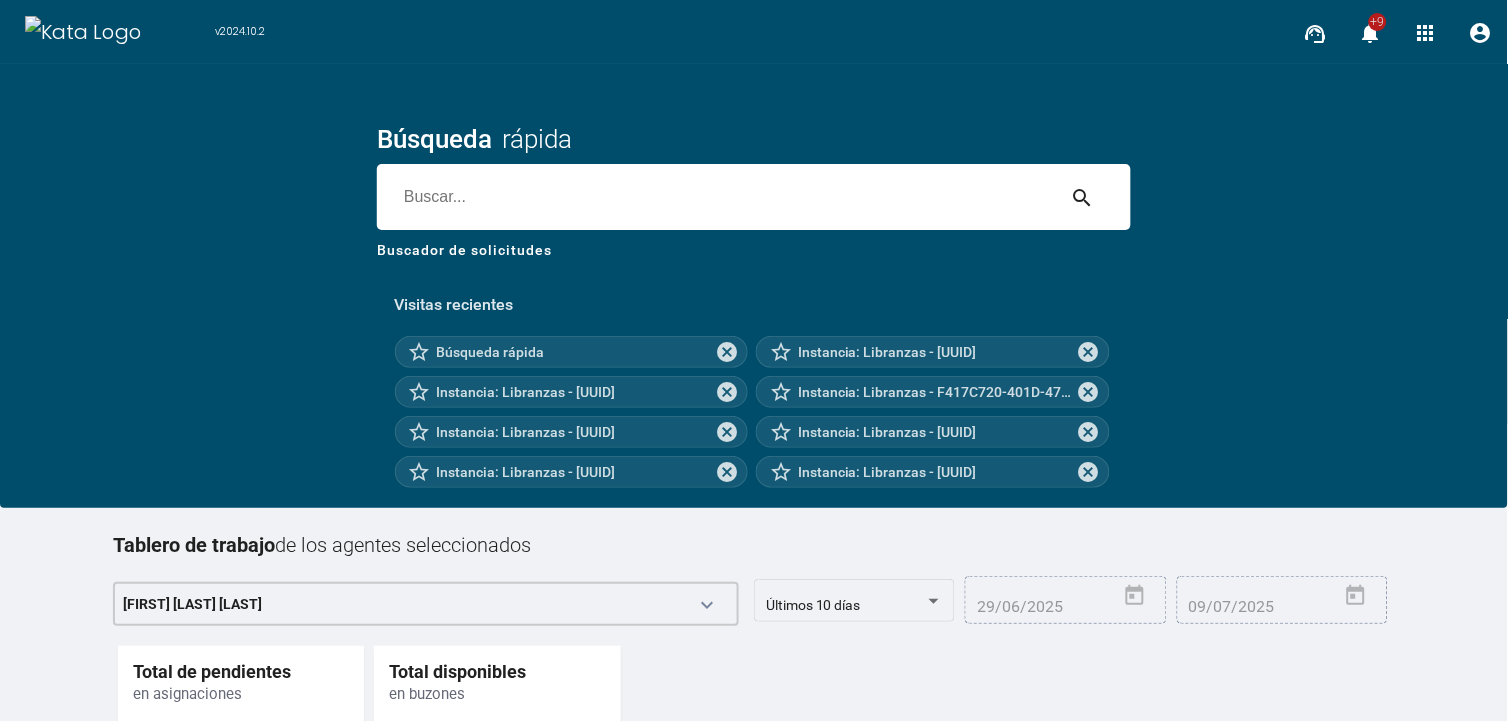 click at bounding box center [716, 197] 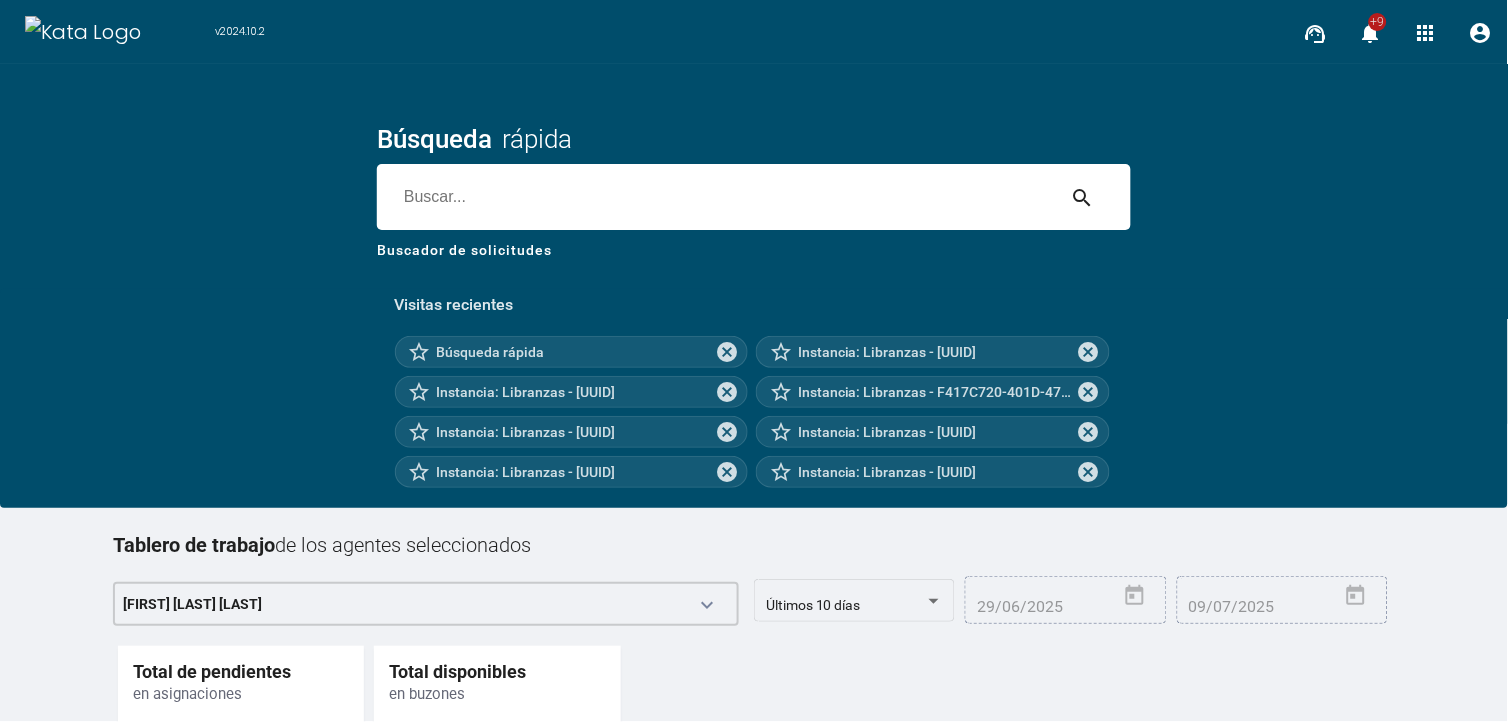 paste on "6185804" 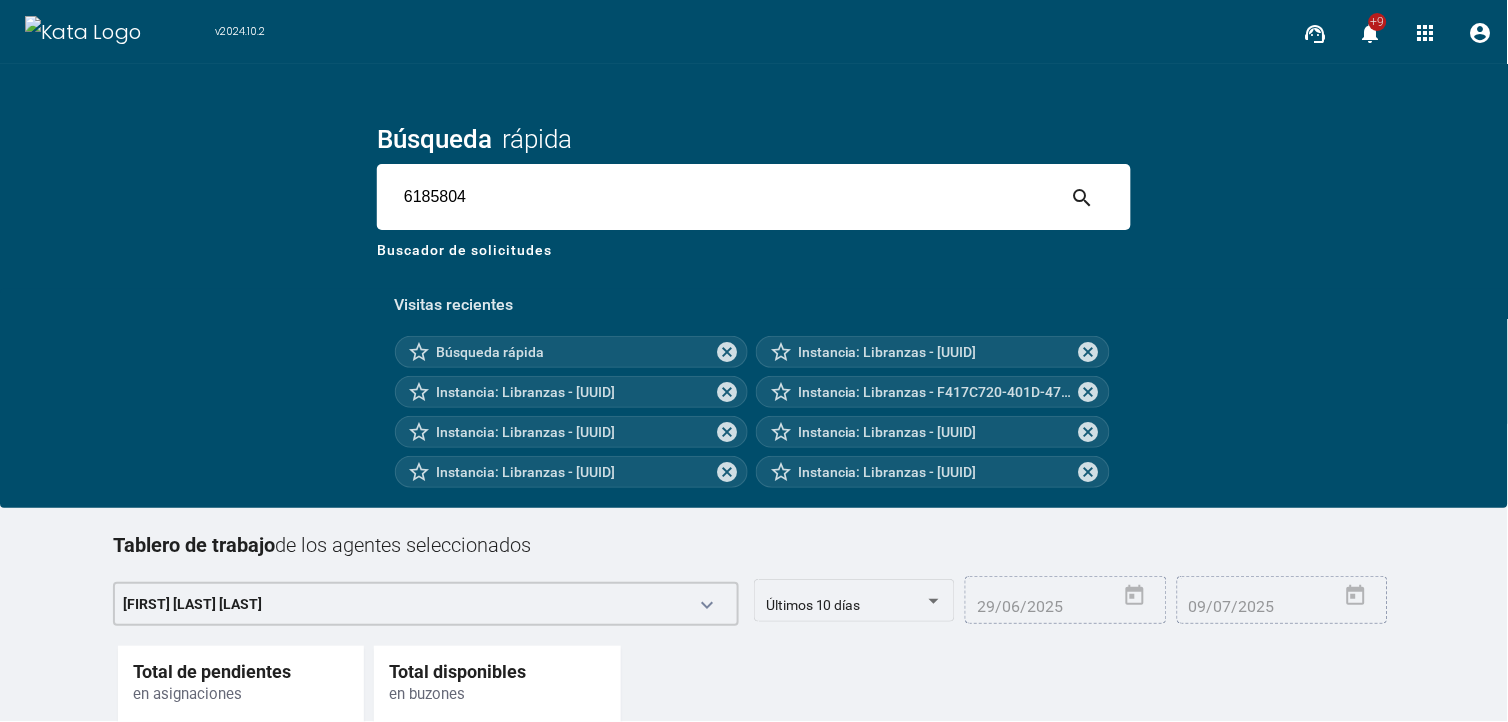type on "6185804" 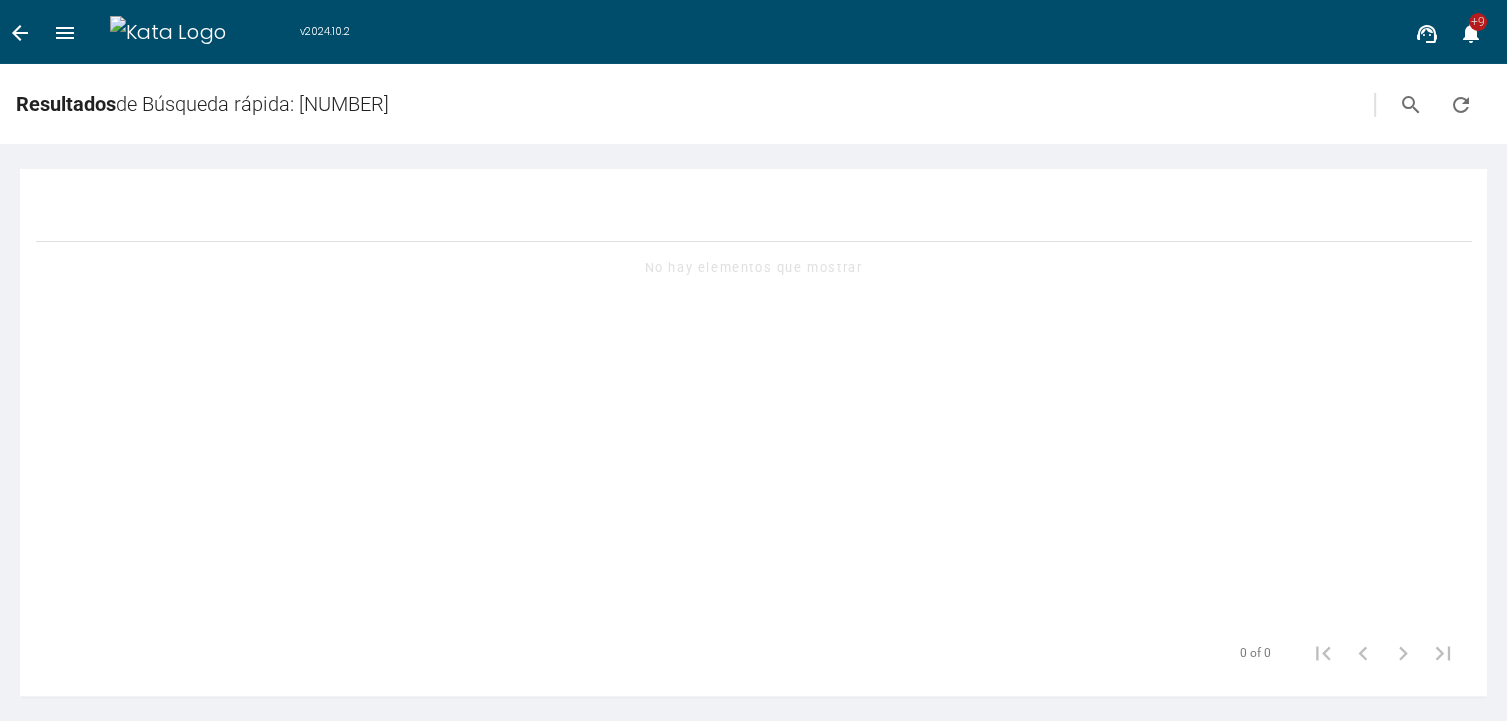 click on "arrow_back" at bounding box center (20, 33) 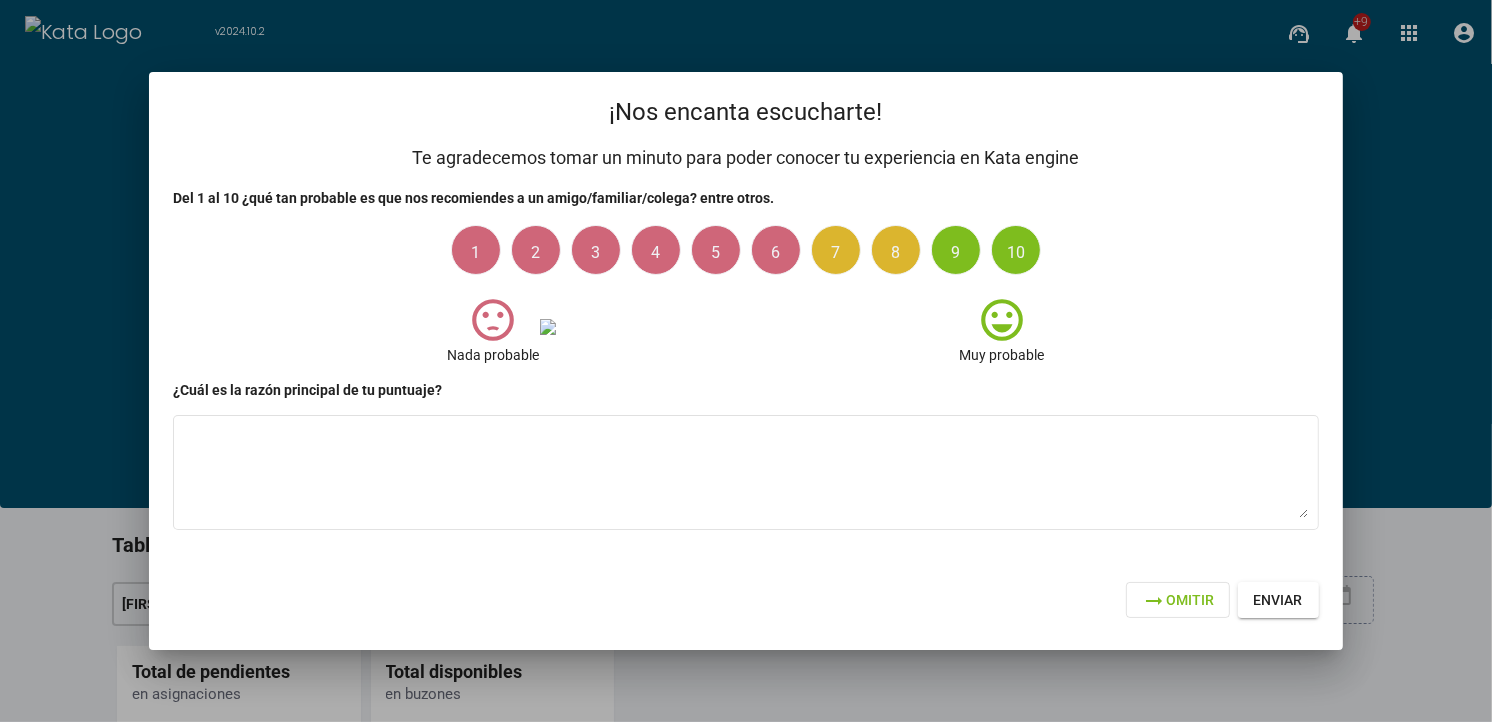 click at bounding box center [746, 361] 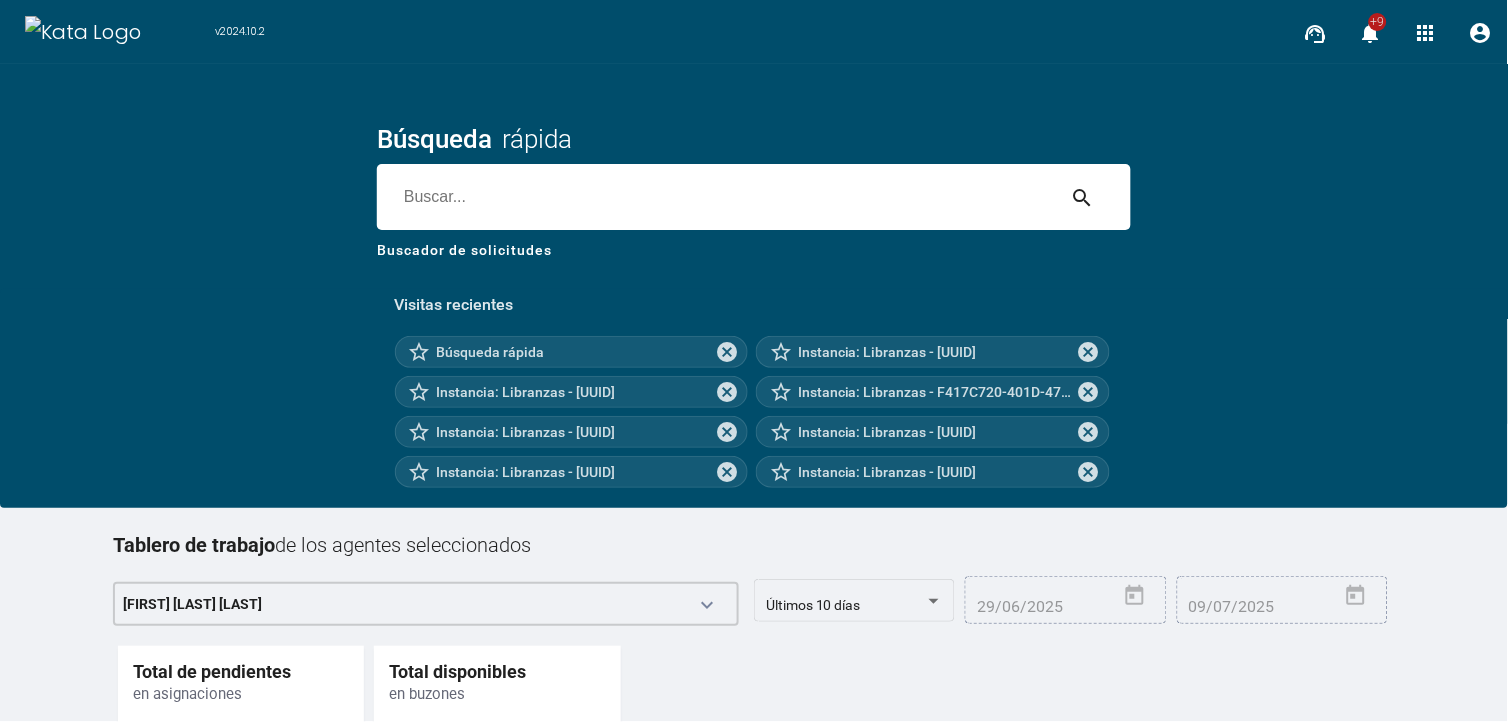 click at bounding box center (716, 197) 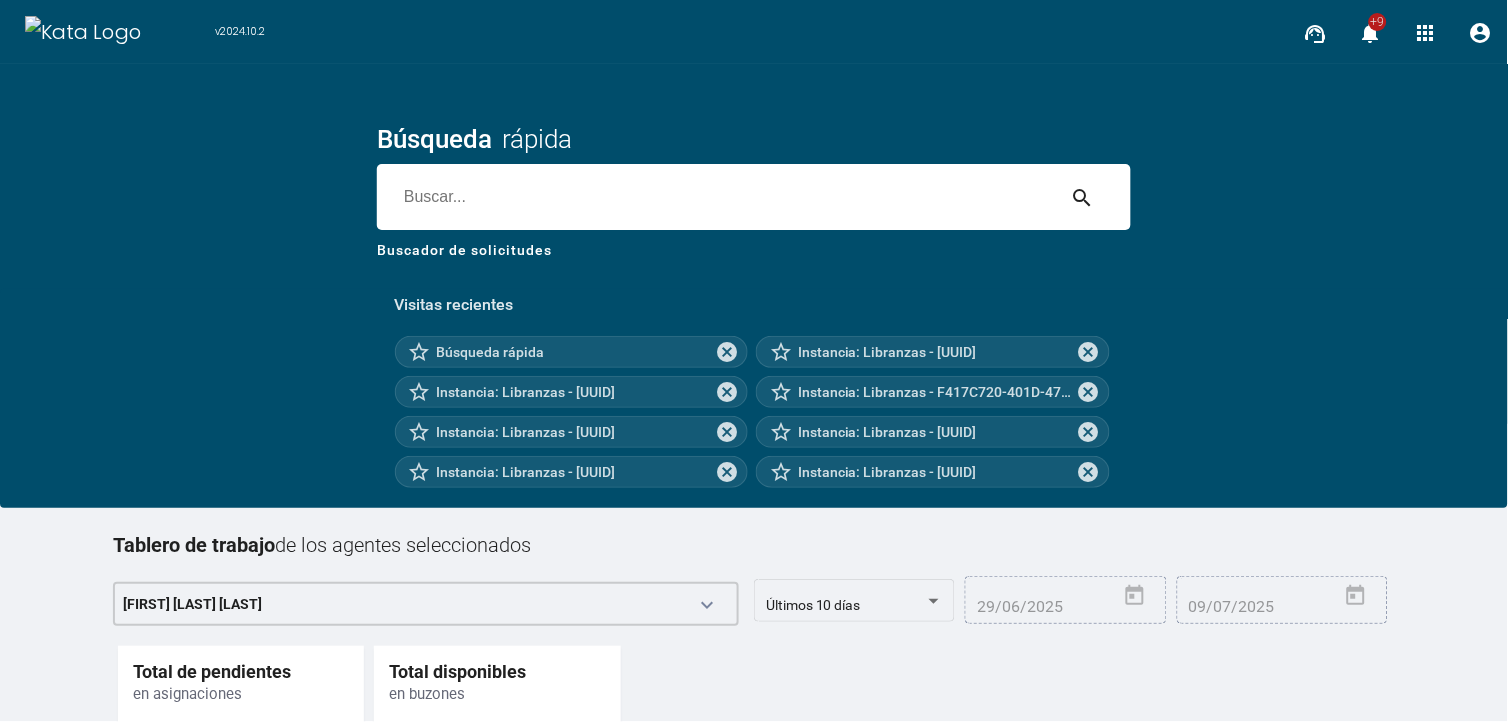 paste on "6185804" 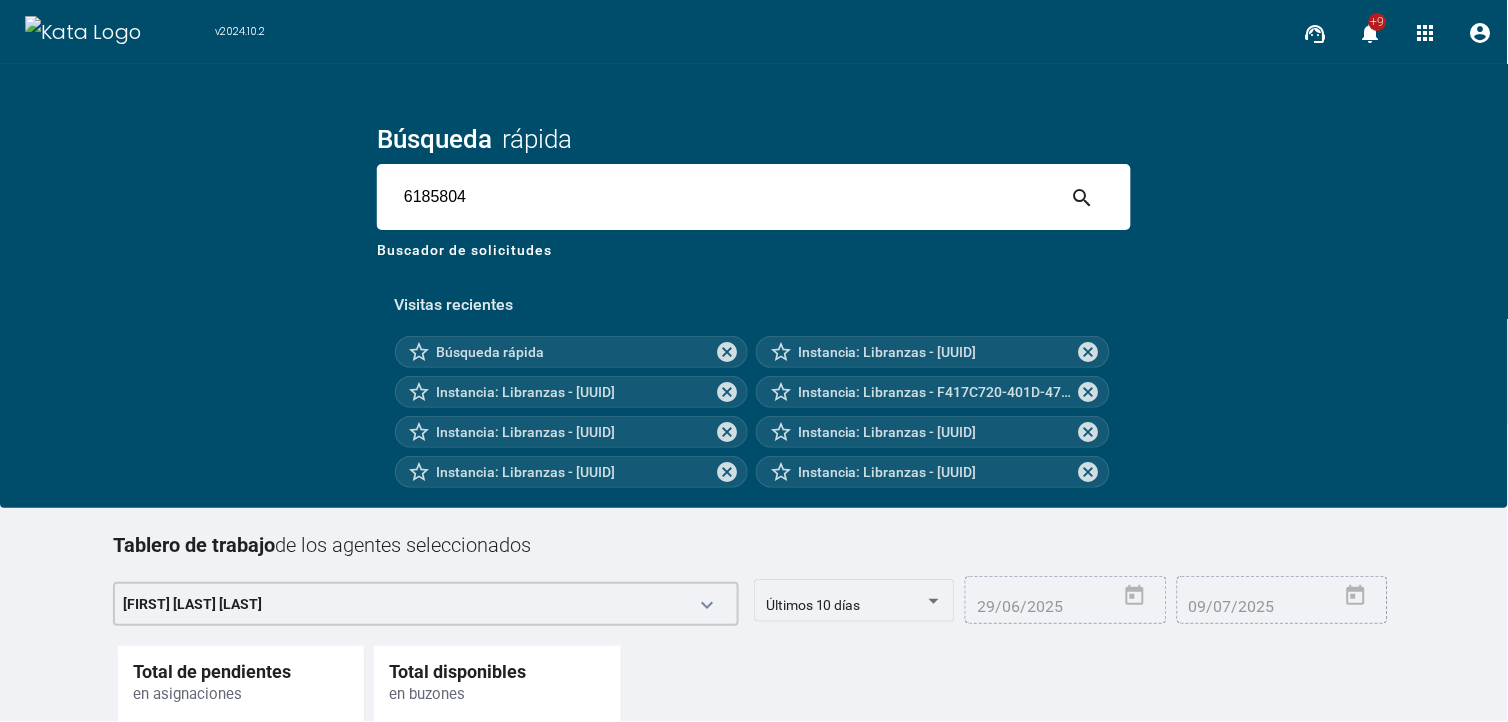 type on "6185804" 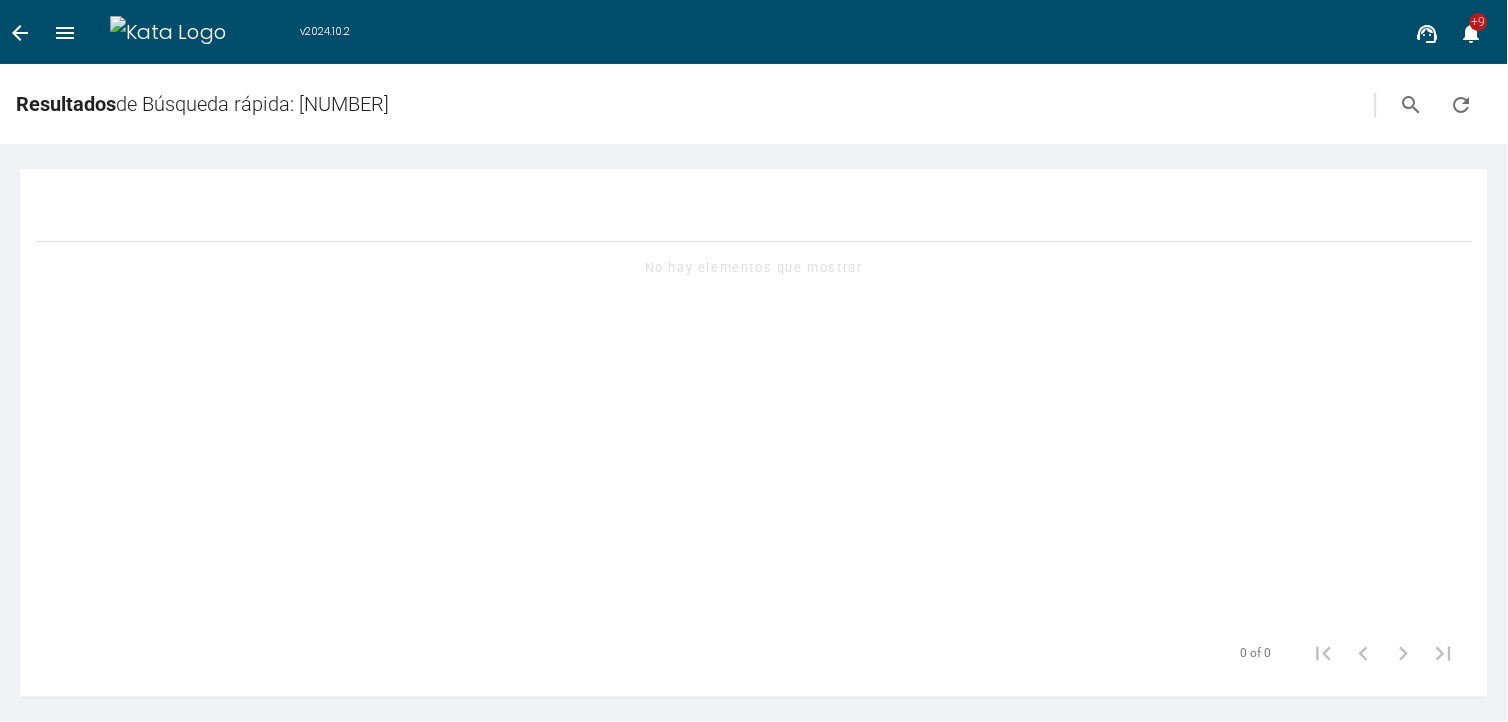 click on "arrow_back" at bounding box center (20, 33) 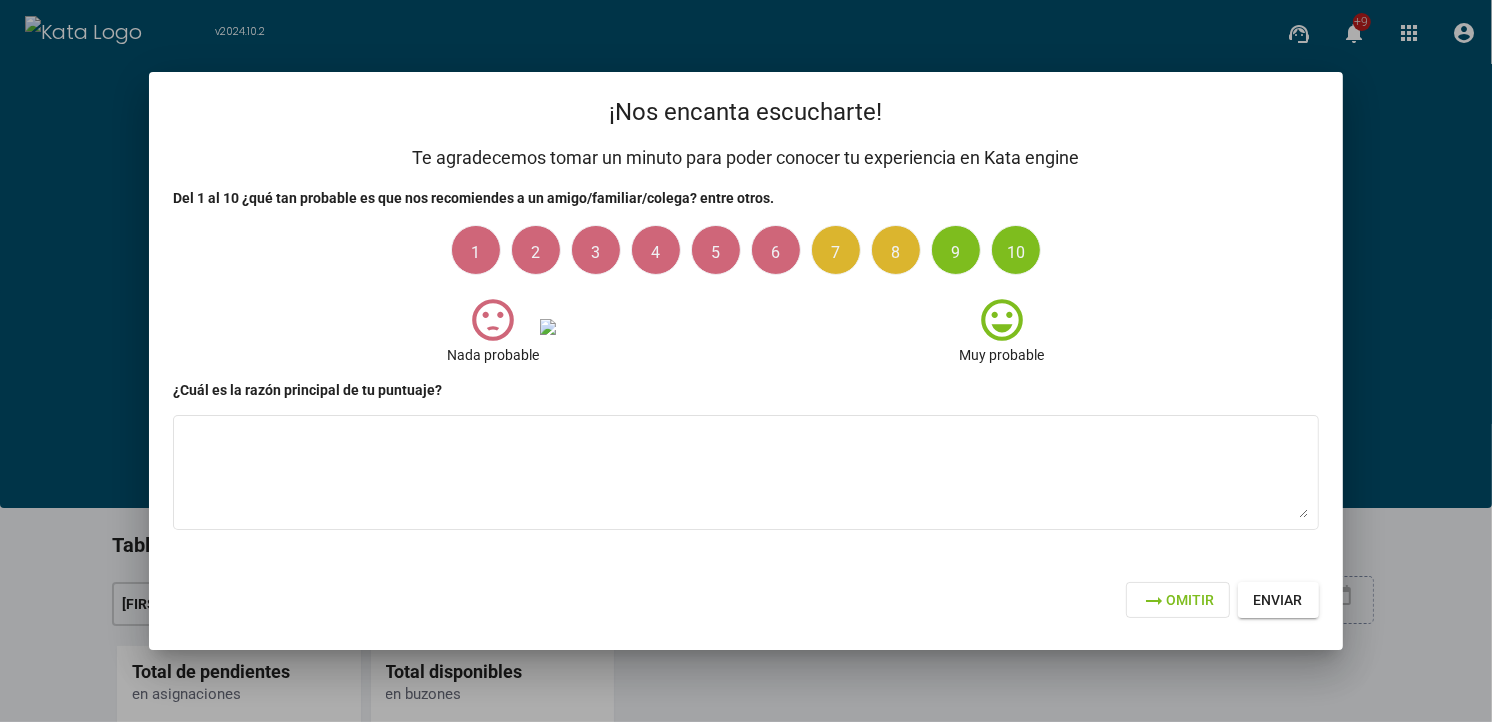 click at bounding box center [746, 361] 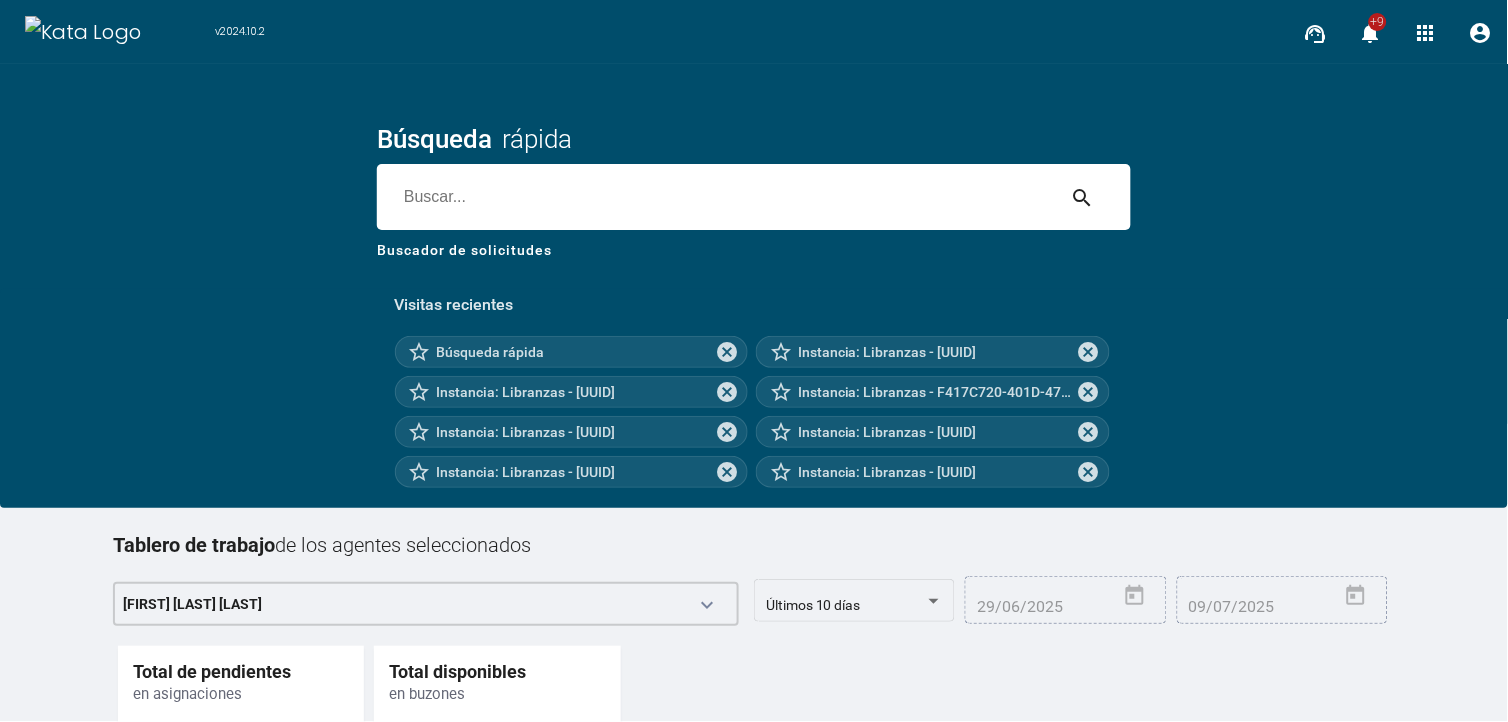 click at bounding box center [716, 197] 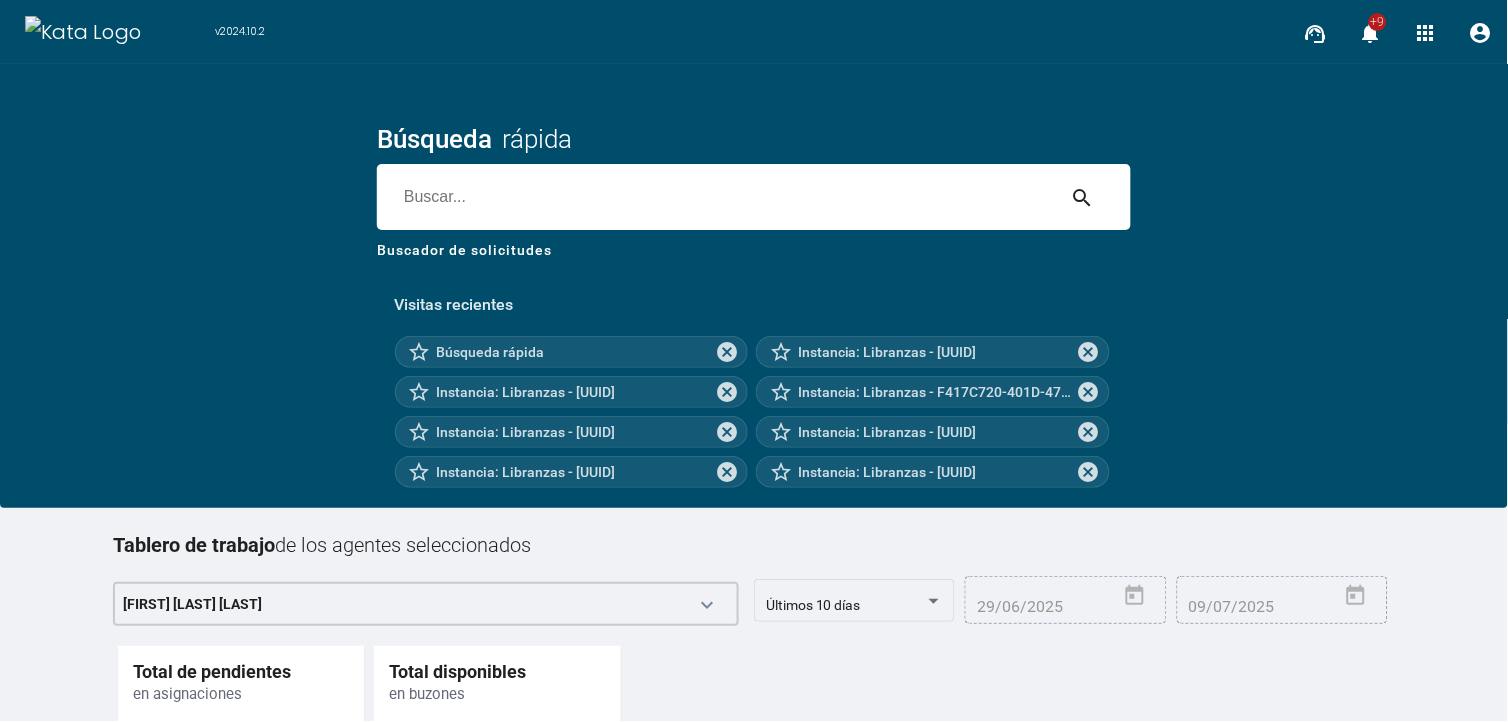 paste on "6185804" 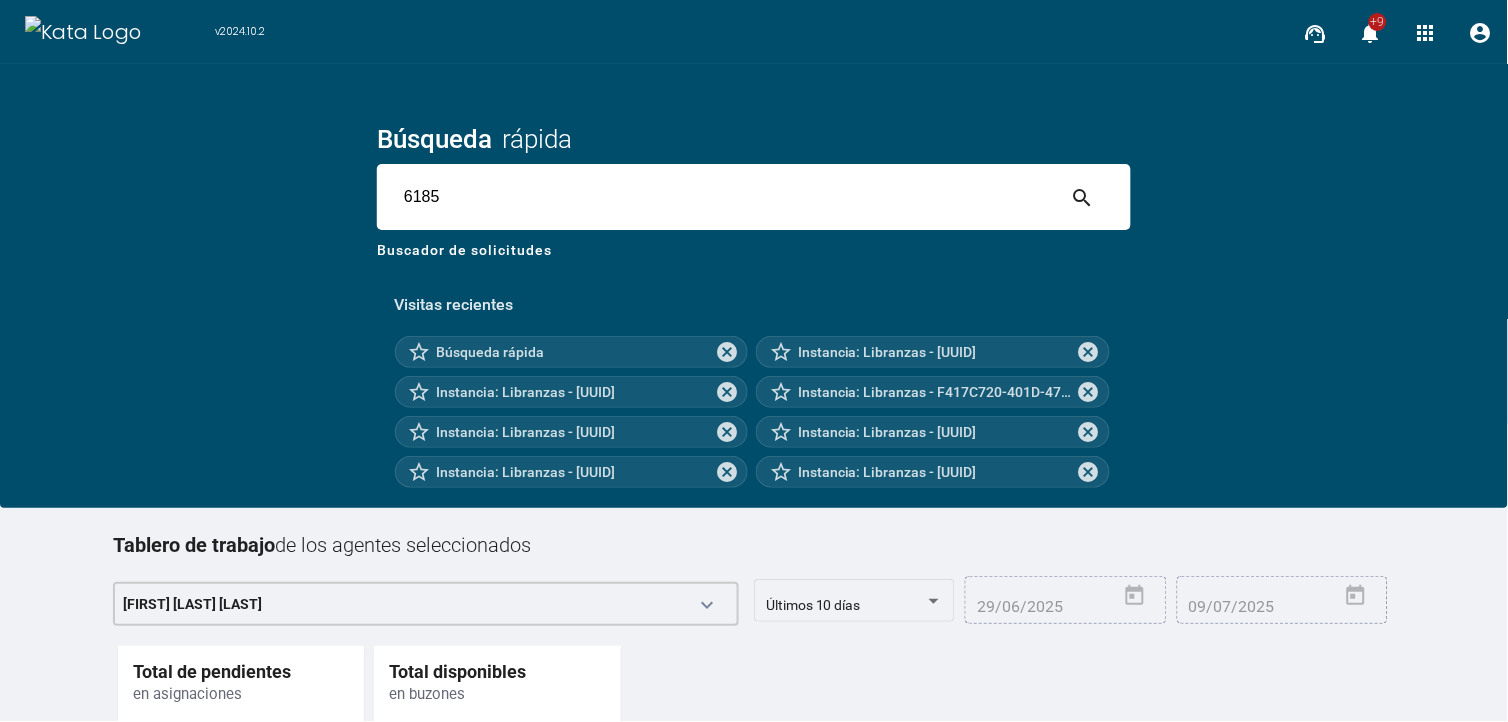 click on "6185" at bounding box center [716, 197] 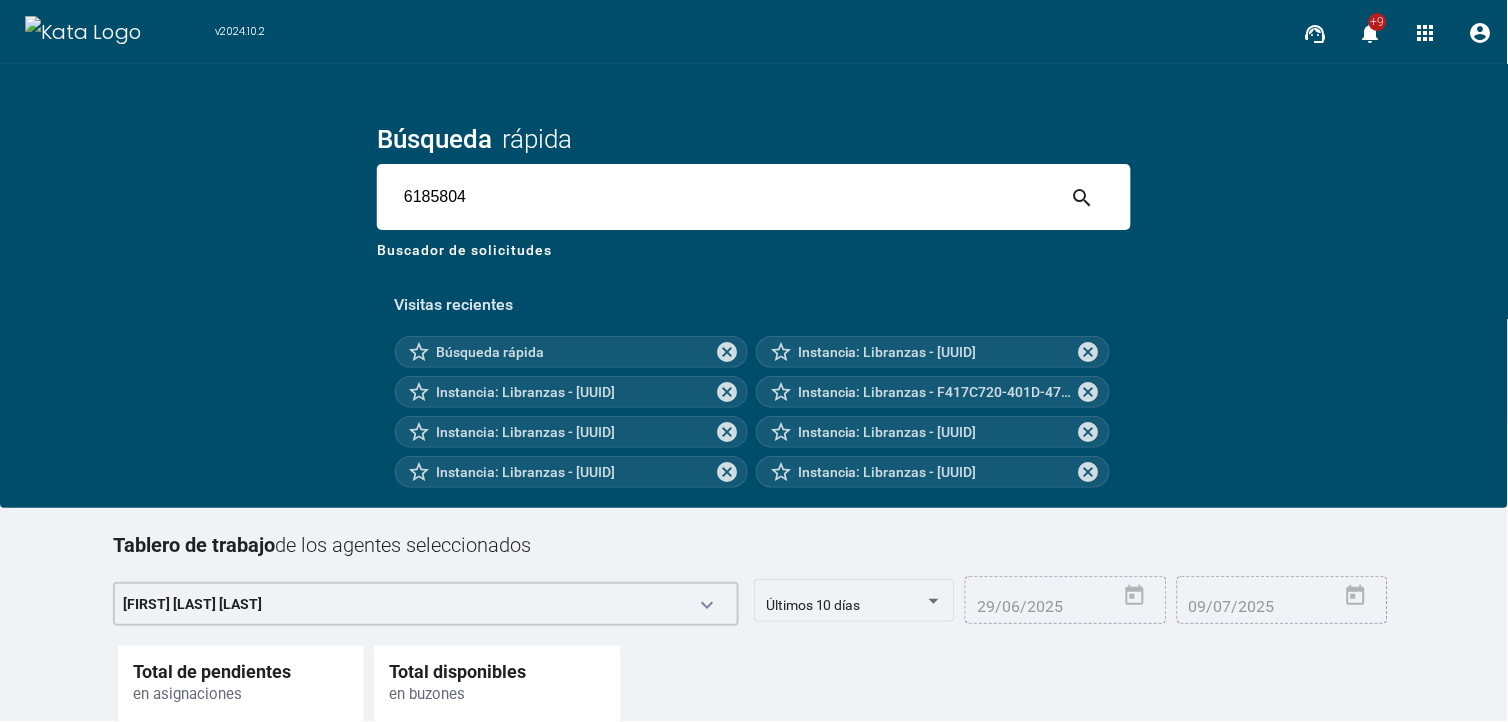 type on "6185804" 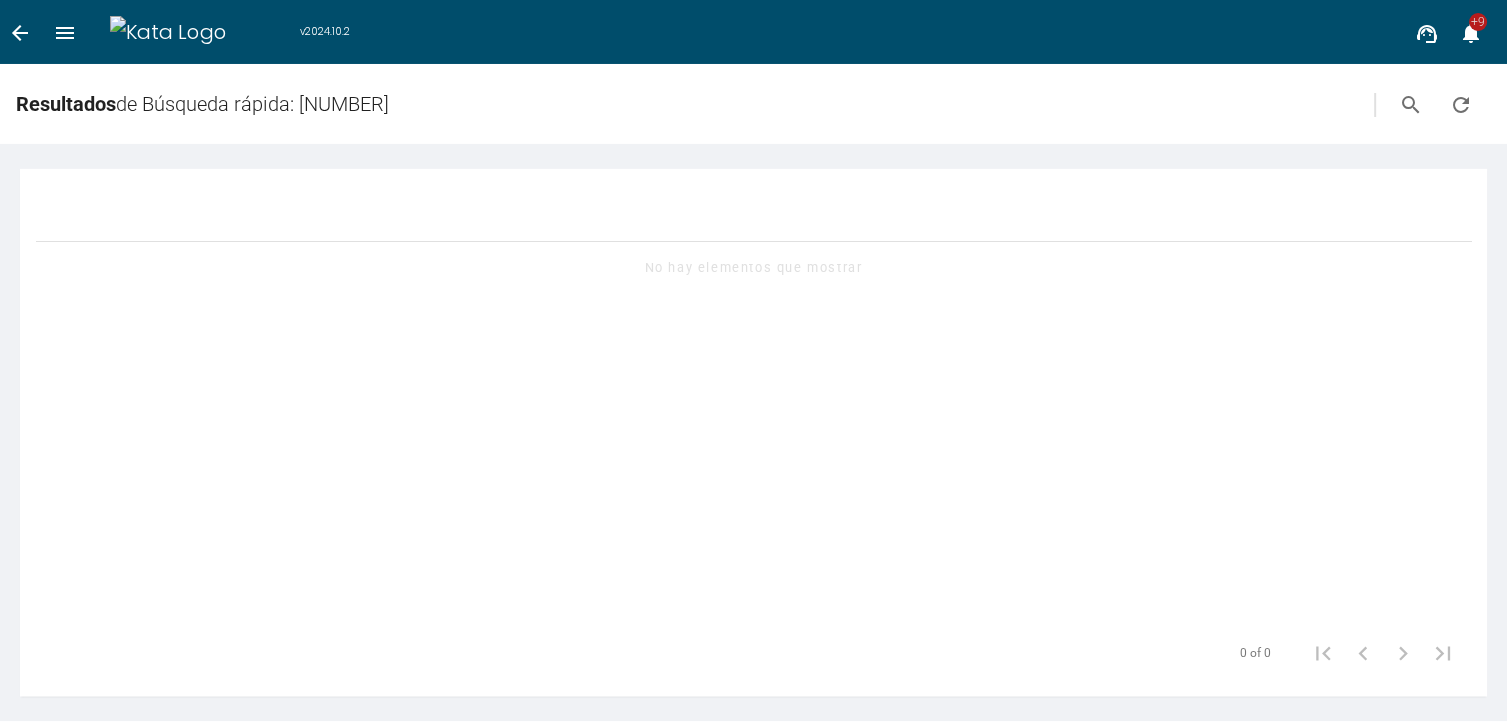 click on "arrow_back" at bounding box center [20, 33] 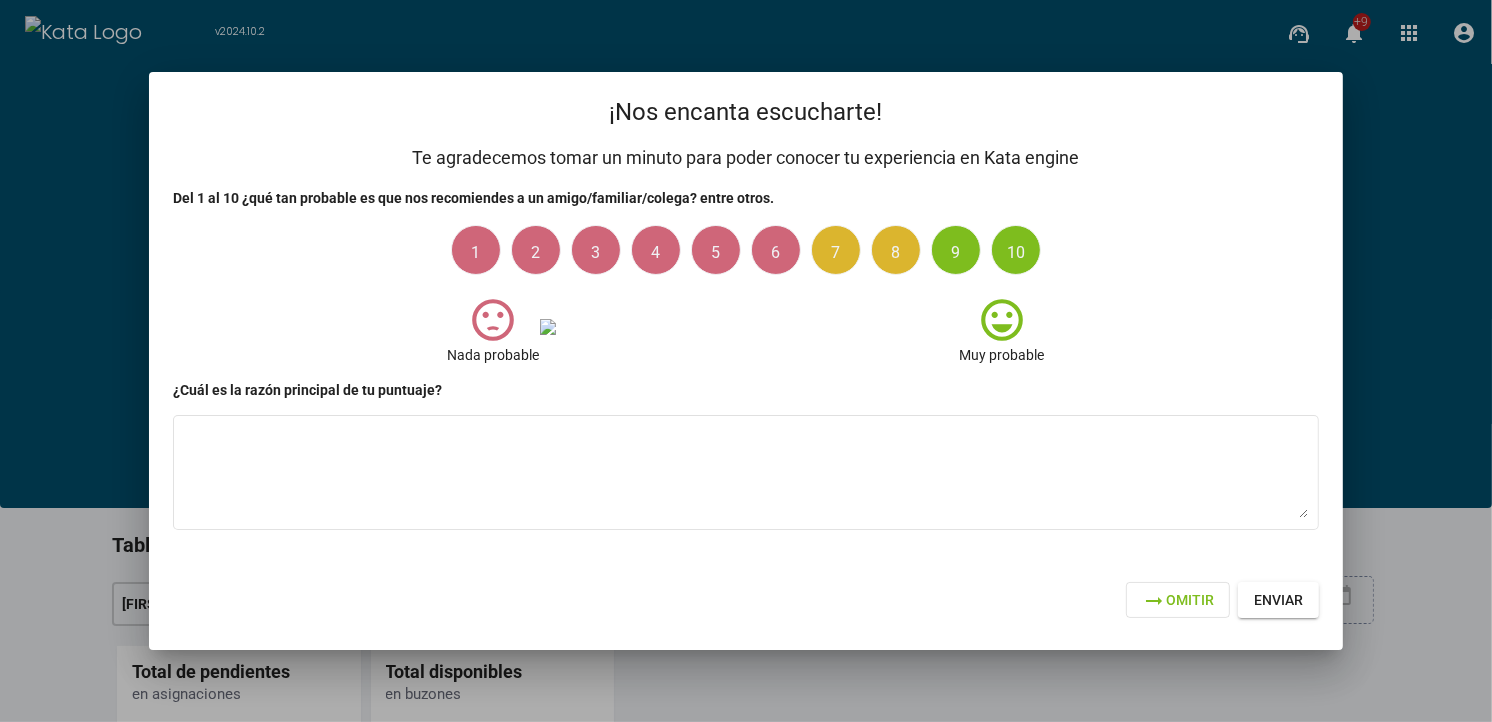 click at bounding box center [746, 361] 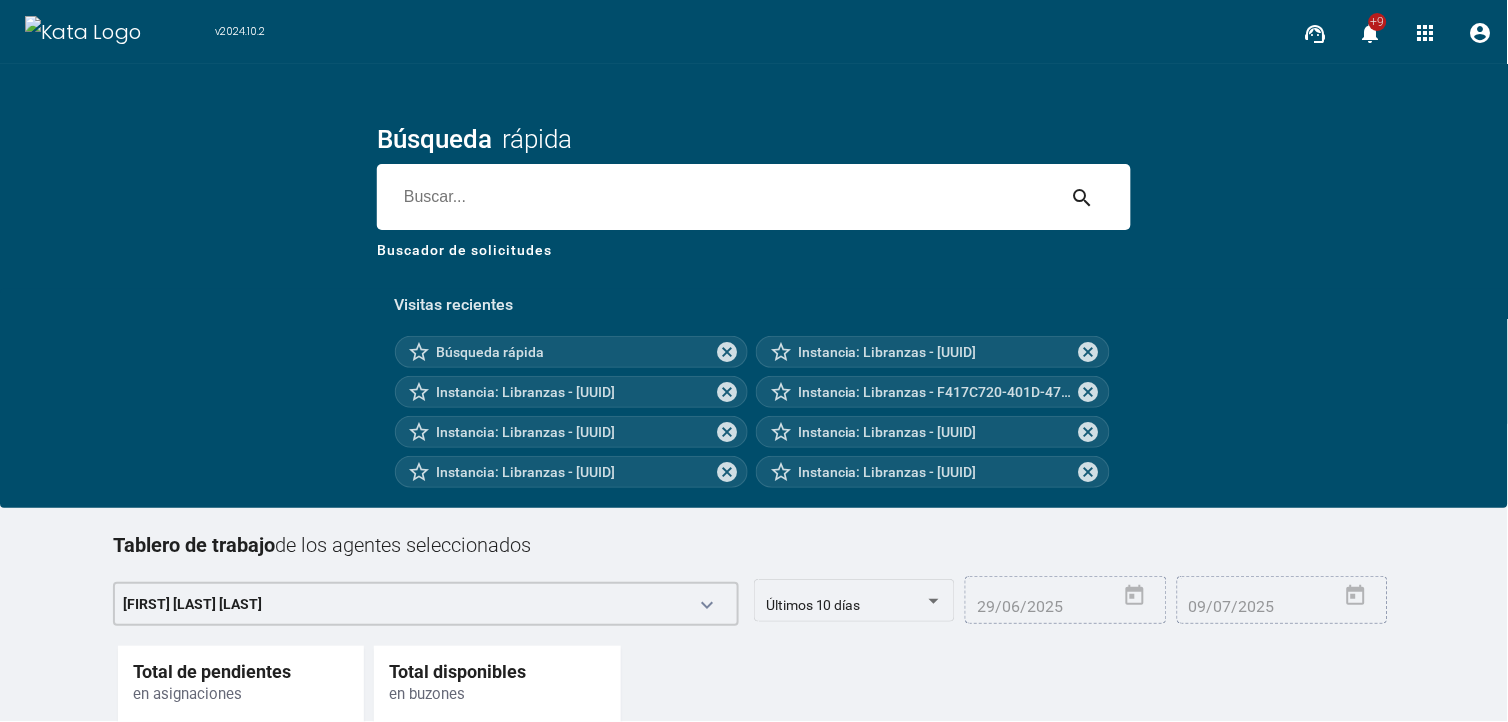 click at bounding box center [716, 197] 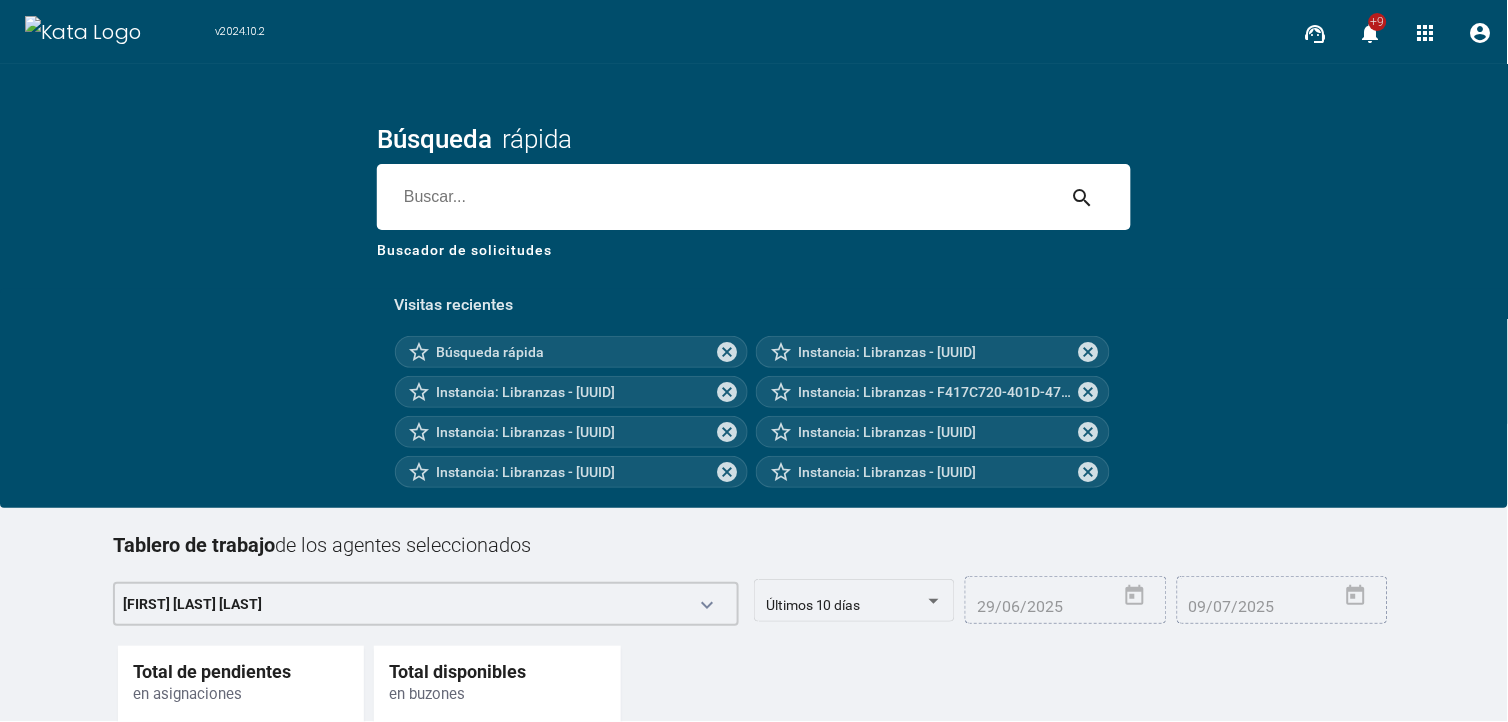 paste on "6185804" 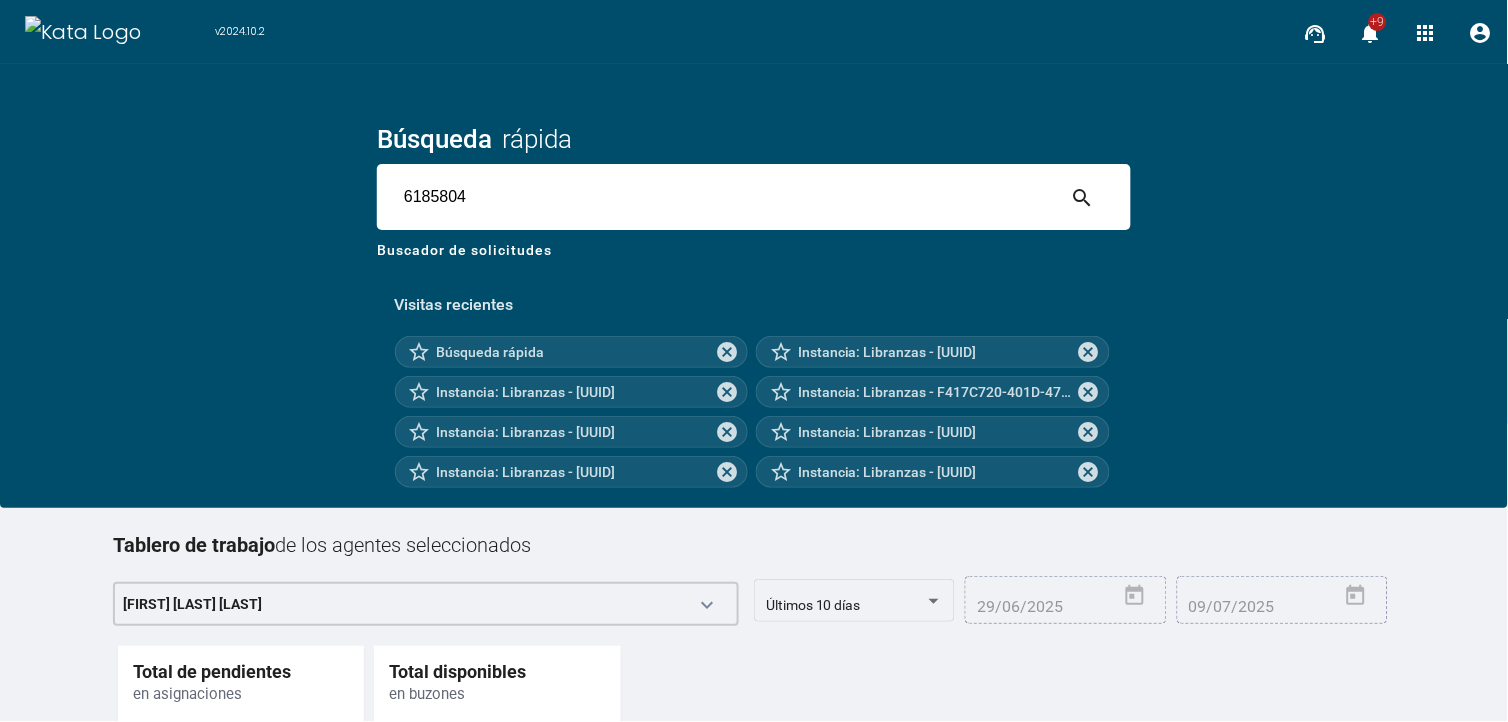 type on "6185804" 